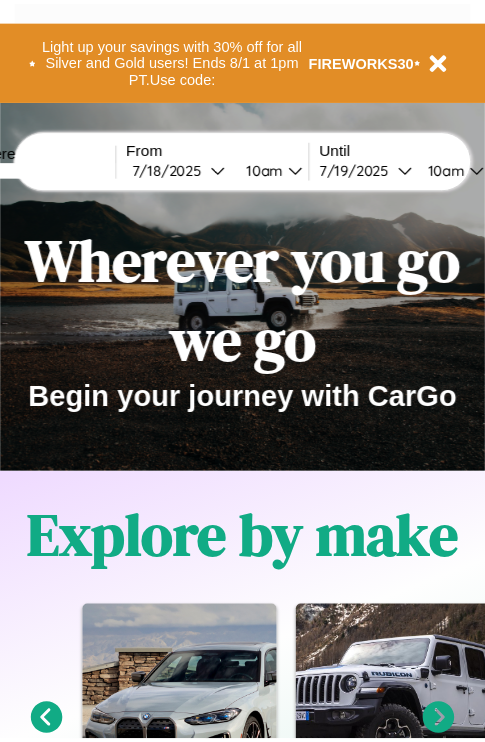 scroll, scrollTop: 0, scrollLeft: 0, axis: both 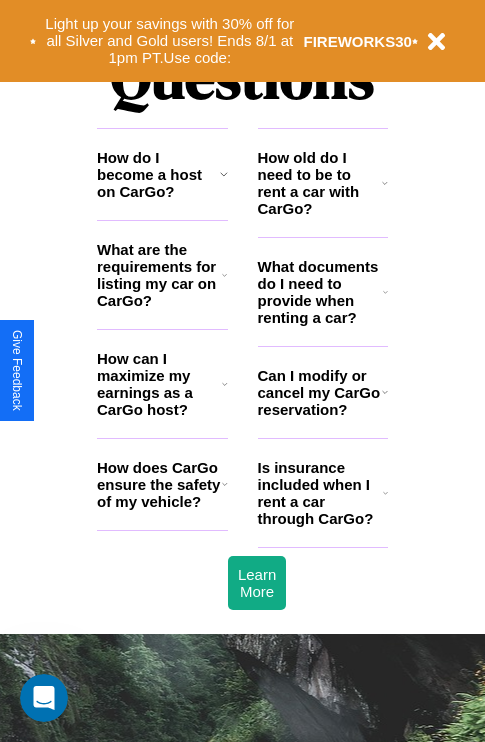 click on "What documents do I need to provide when renting a car?" at bounding box center [321, 292] 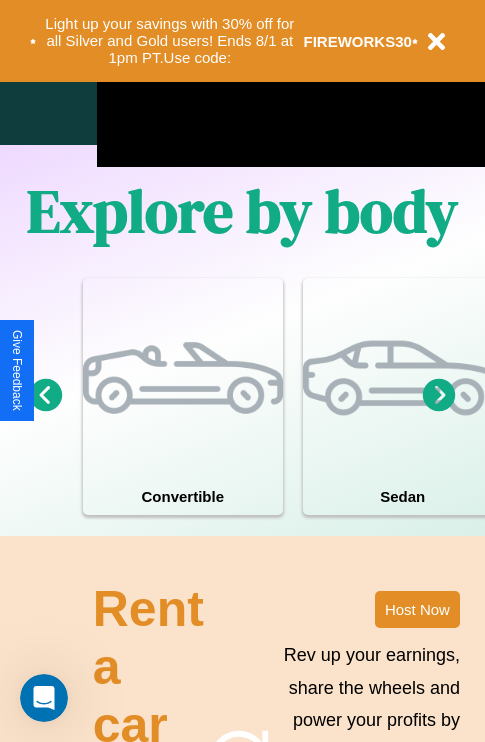 scroll, scrollTop: 1285, scrollLeft: 0, axis: vertical 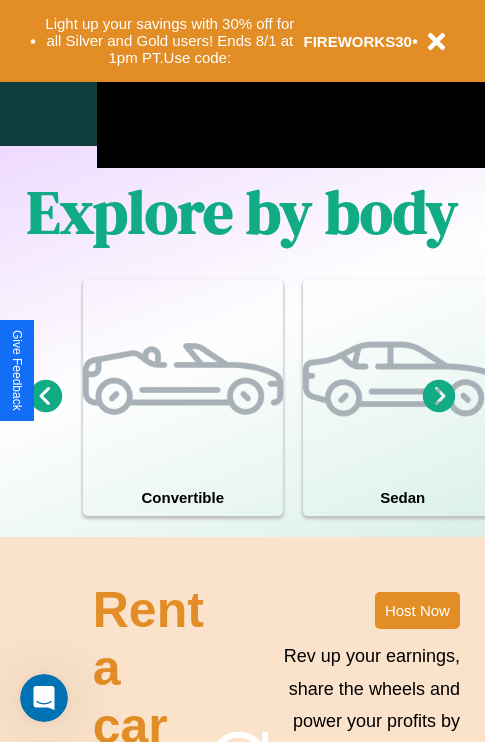 click 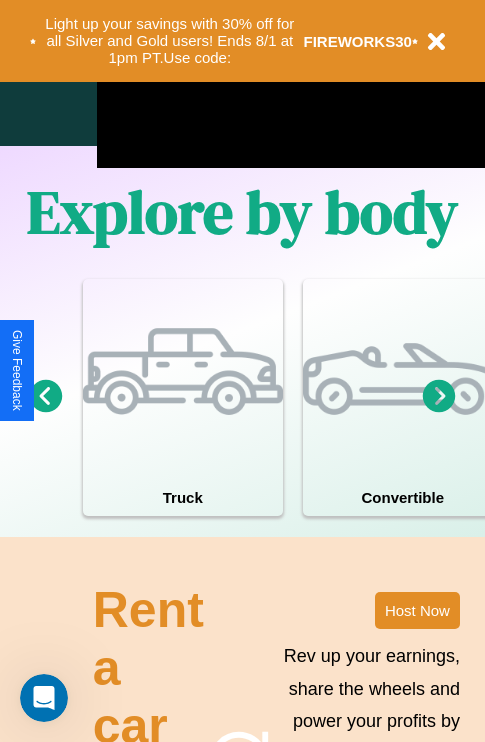 click 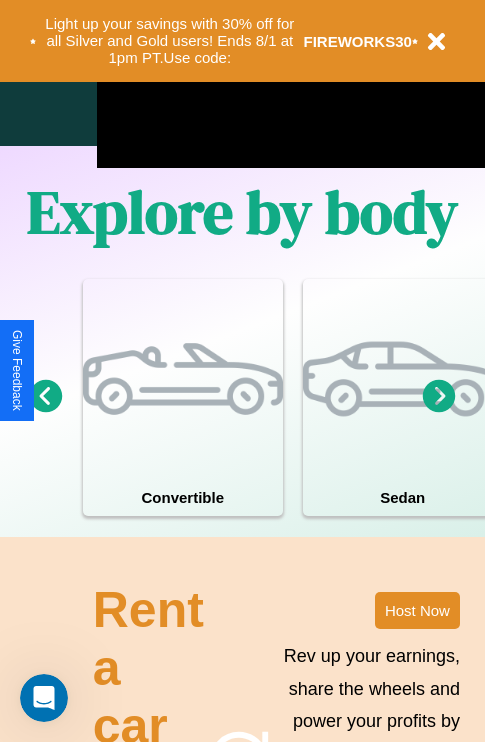 click 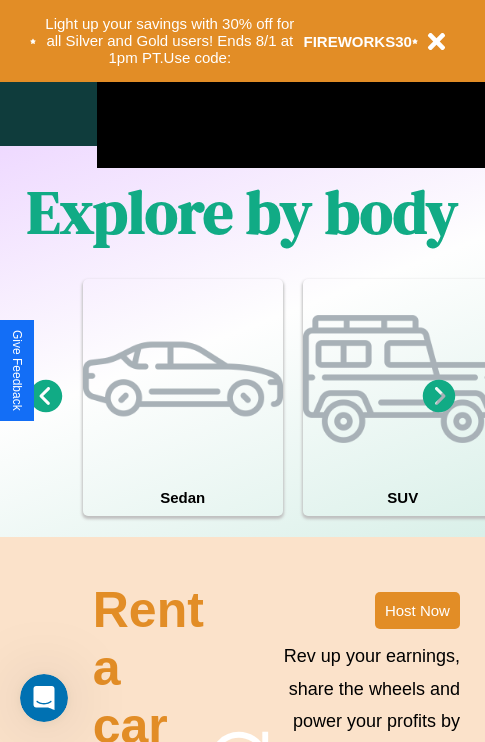 click 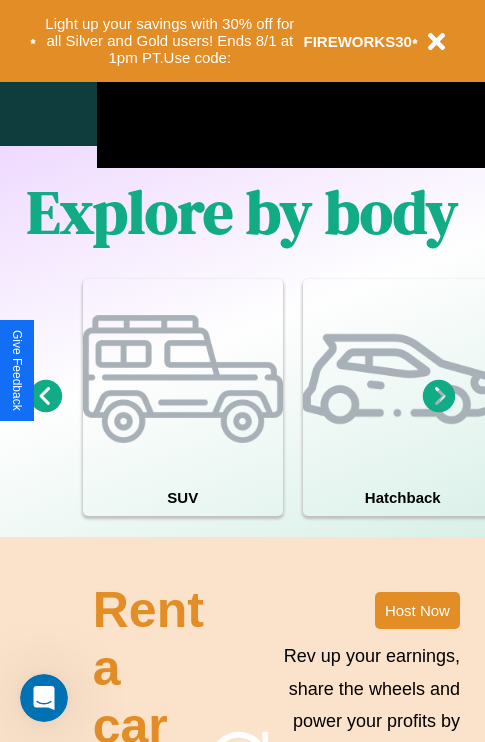 click 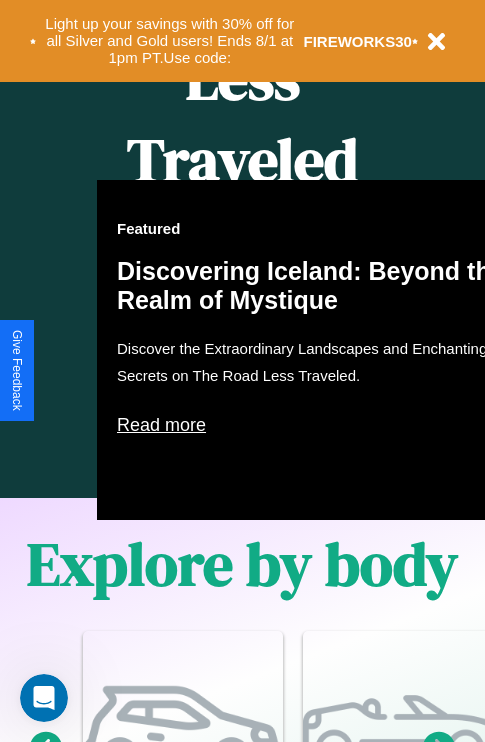 scroll, scrollTop: 0, scrollLeft: 0, axis: both 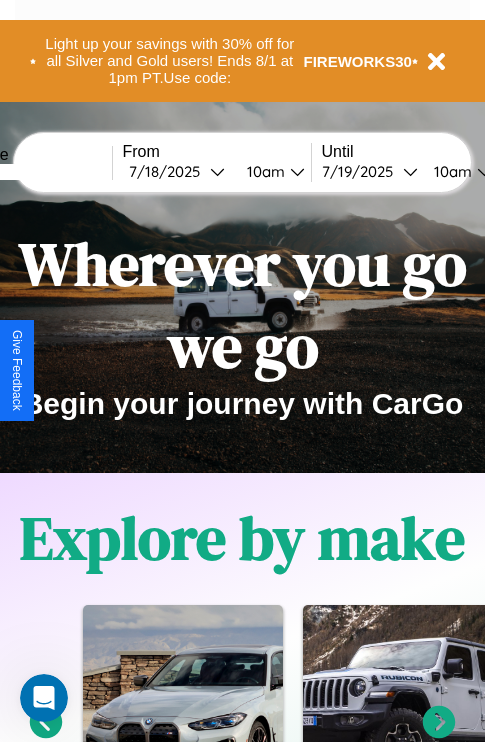 click at bounding box center [37, 172] 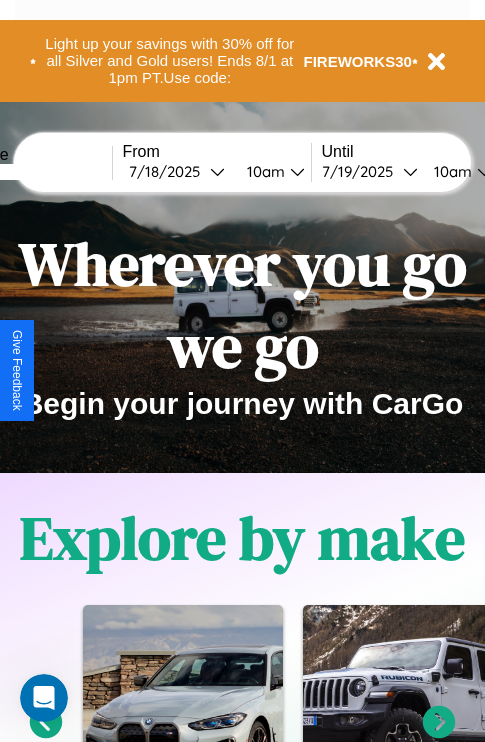 type on "*****" 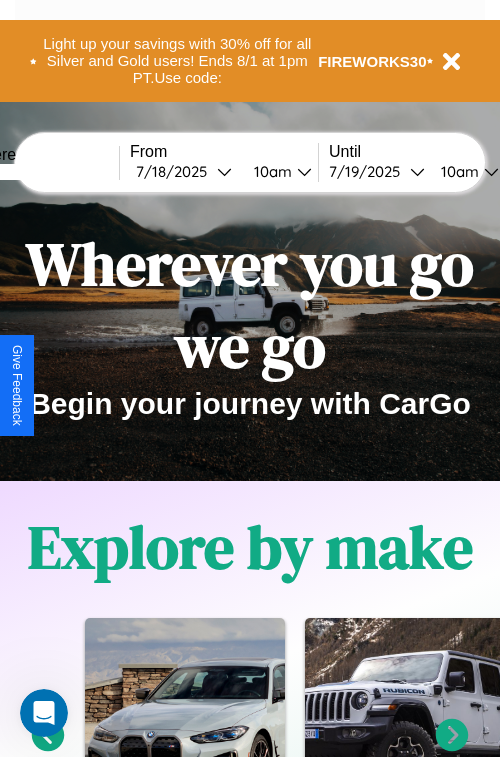 select on "*" 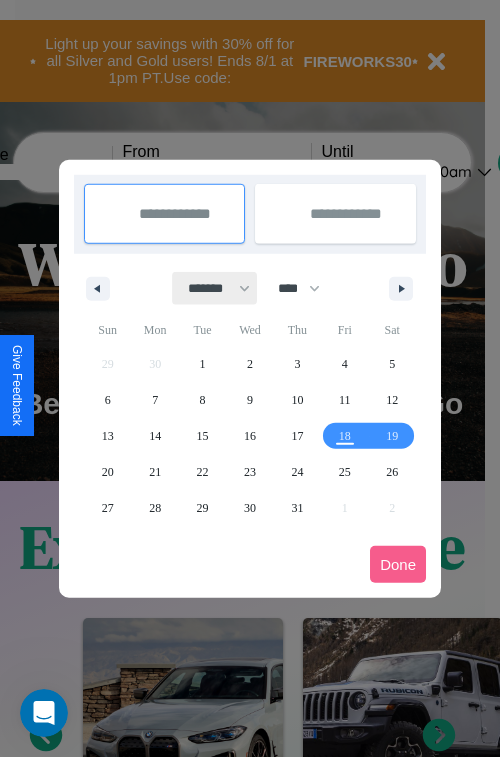 click on "******* ******** ***** ***** *** **** **** ****** ********* ******* ******** ********" at bounding box center (215, 288) 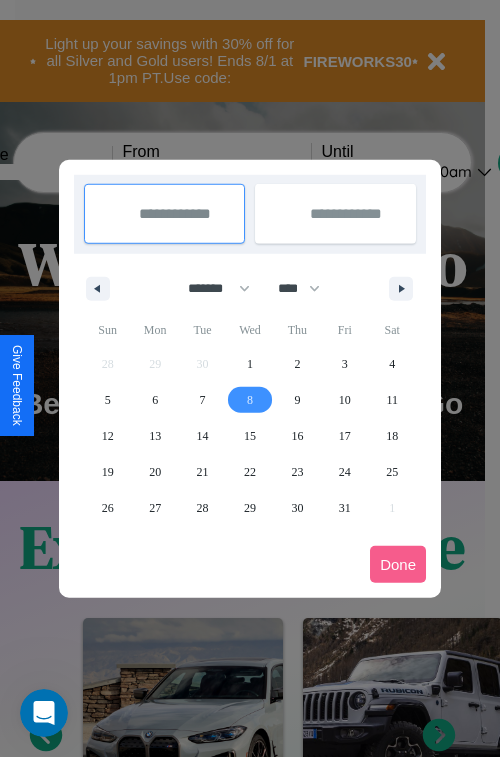click on "8" at bounding box center [250, 400] 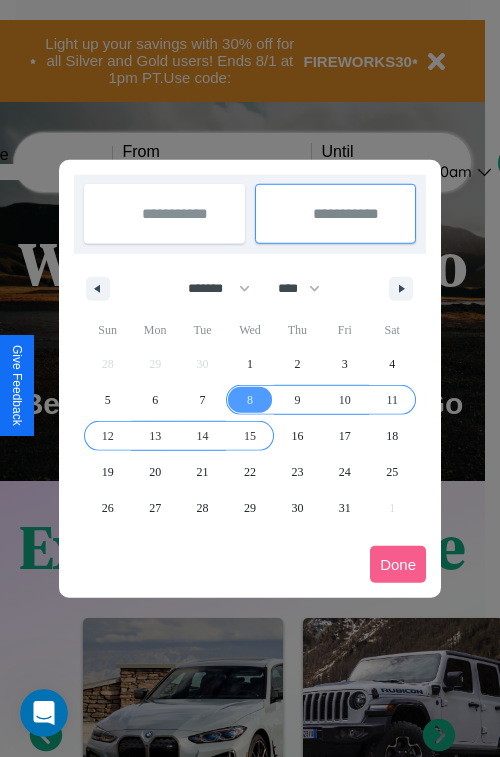 click on "15" at bounding box center (250, 436) 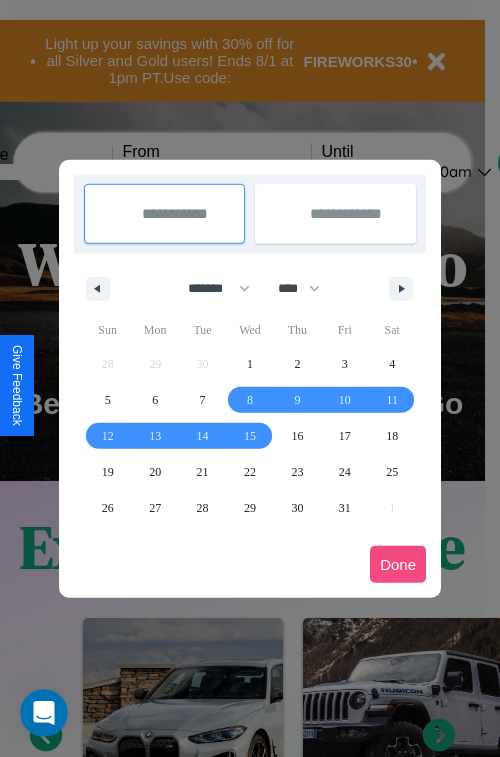 click on "Done" at bounding box center (398, 564) 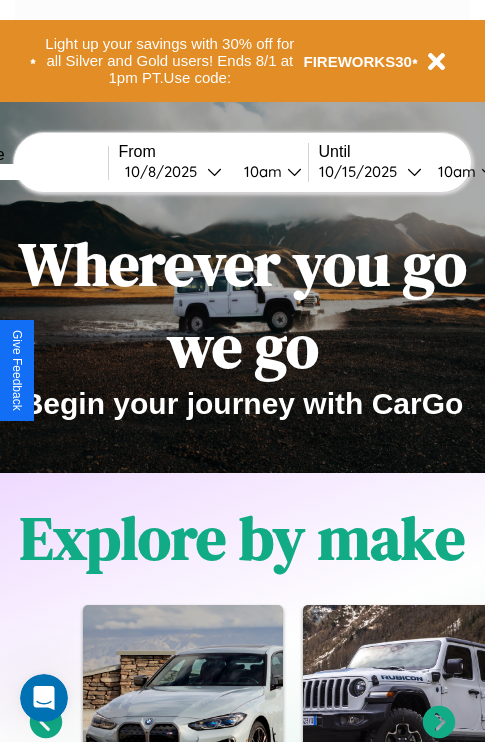click on "10am" at bounding box center [260, 171] 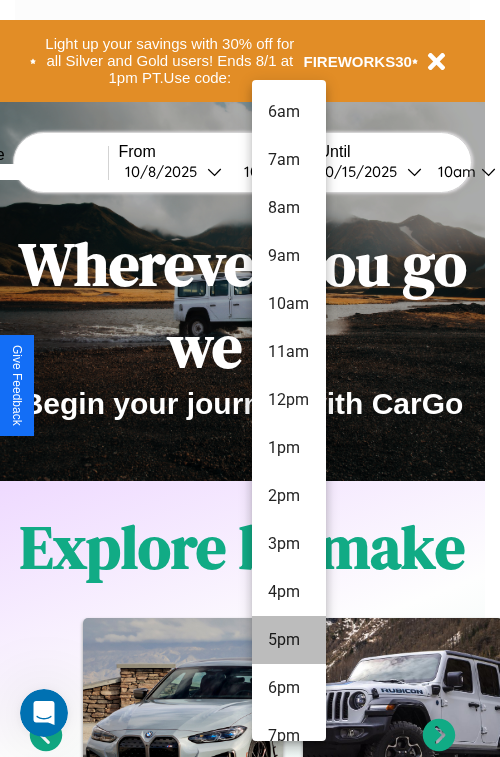 click on "5pm" at bounding box center (289, 640) 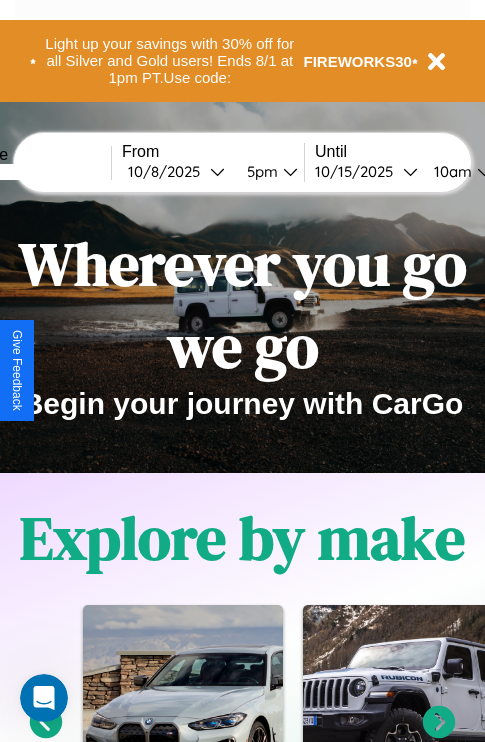 scroll, scrollTop: 0, scrollLeft: 74, axis: horizontal 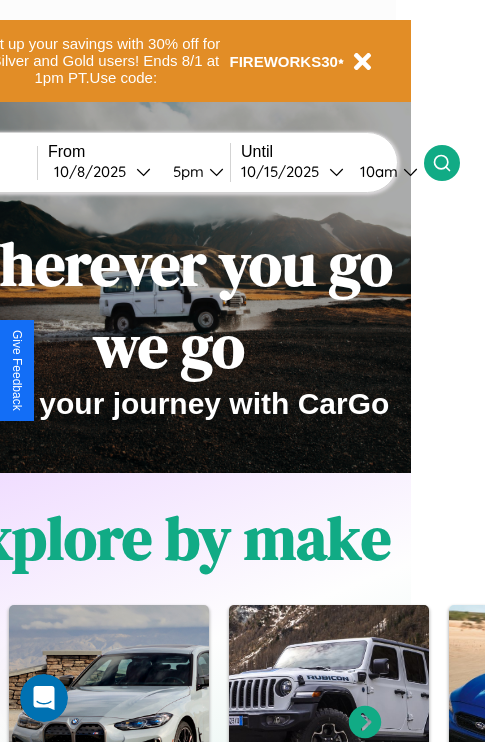 click 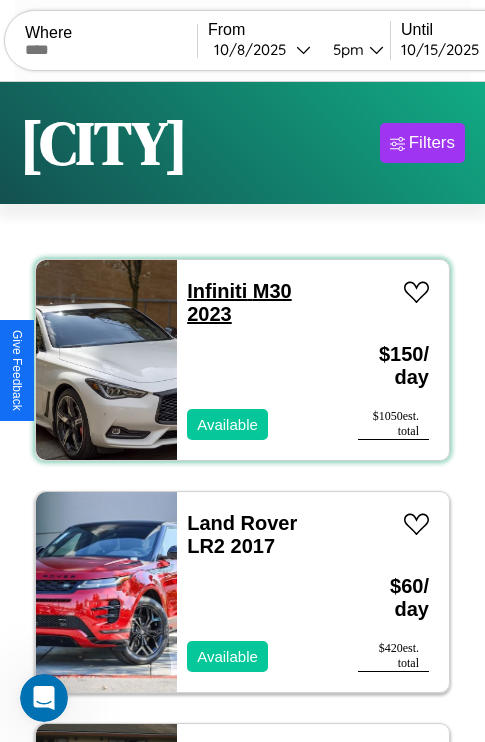 click on "Infiniti M30 2023" at bounding box center (239, 302) 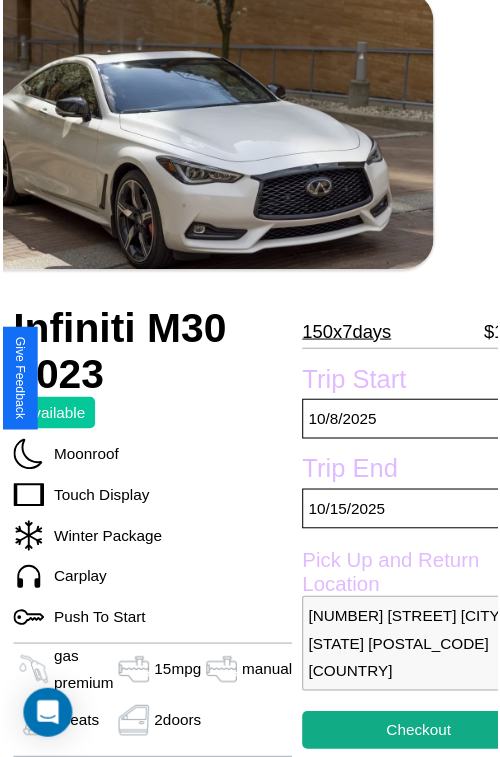 scroll, scrollTop: 130, scrollLeft: 91, axis: both 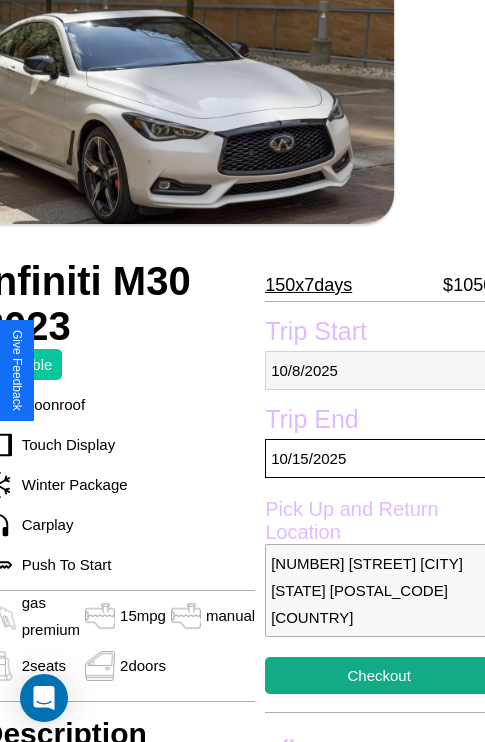 click on "10 / 8 / 2025" at bounding box center (379, 370) 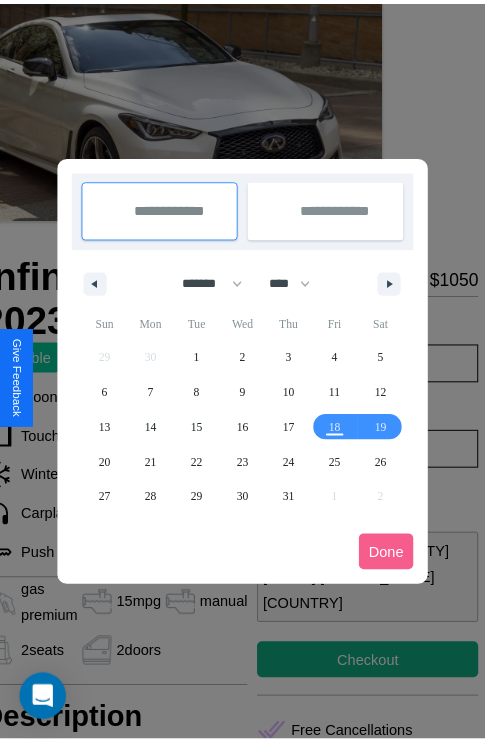 scroll, scrollTop: 0, scrollLeft: 91, axis: horizontal 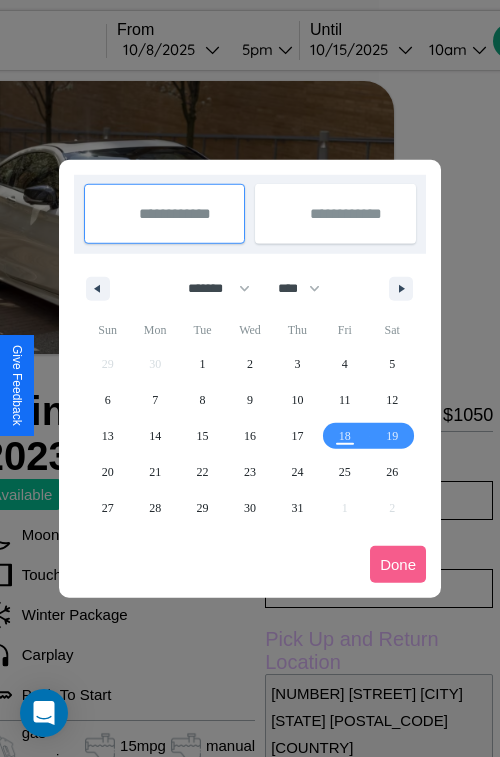 click at bounding box center [250, 378] 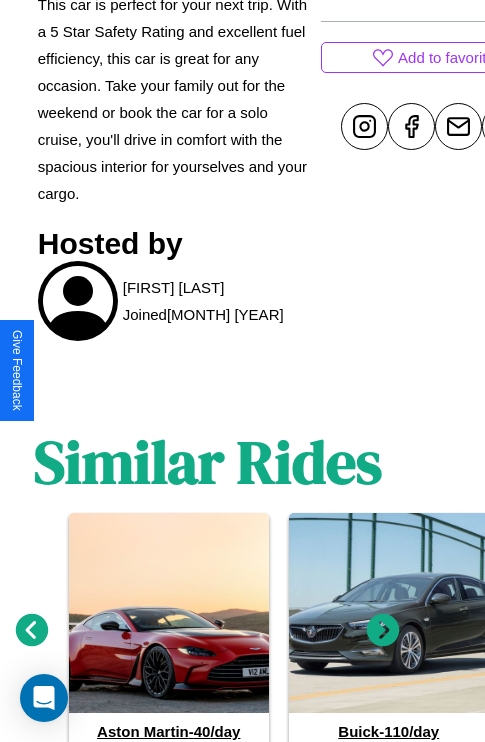 scroll, scrollTop: 965, scrollLeft: 30, axis: both 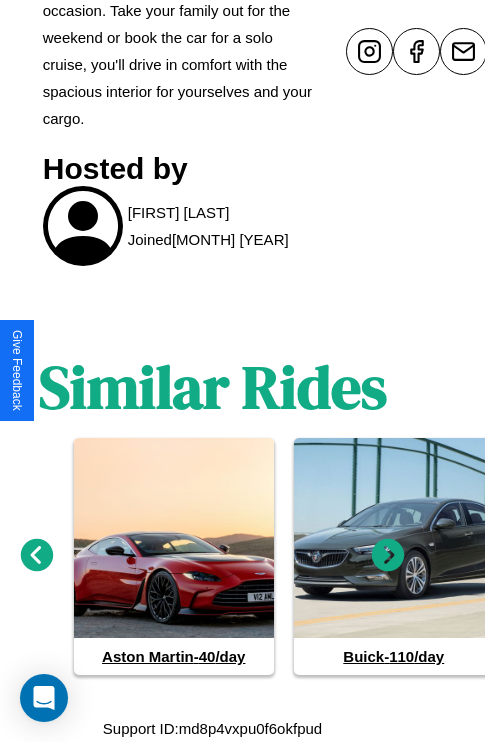 click 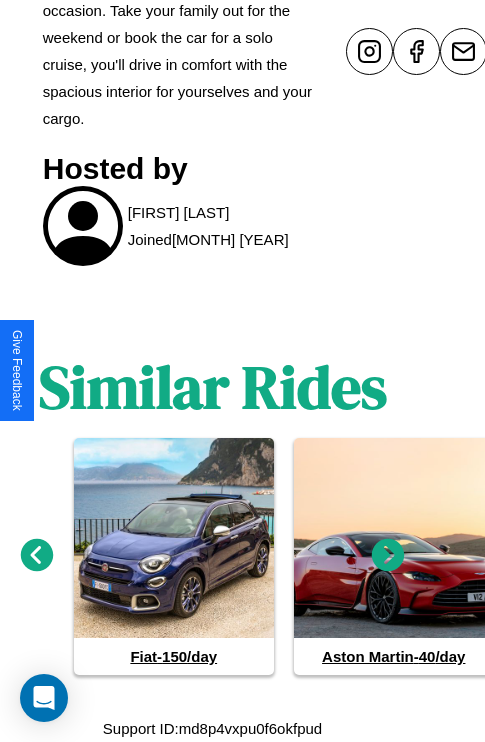 click 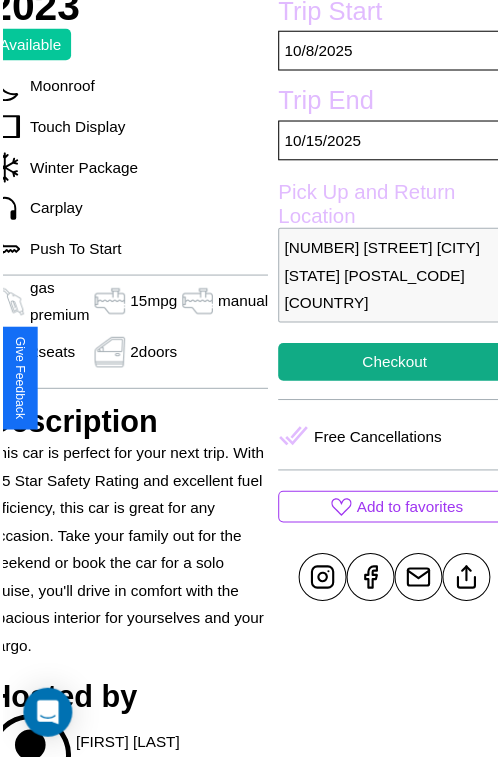 scroll, scrollTop: 408, scrollLeft: 91, axis: both 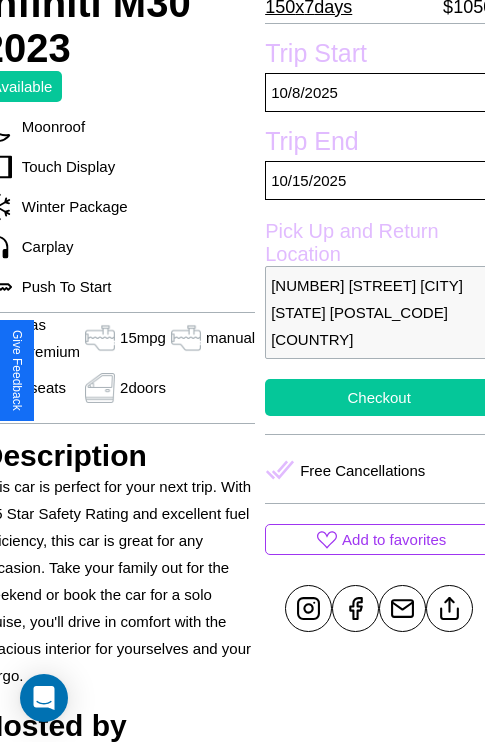 click on "Checkout" at bounding box center (379, 397) 